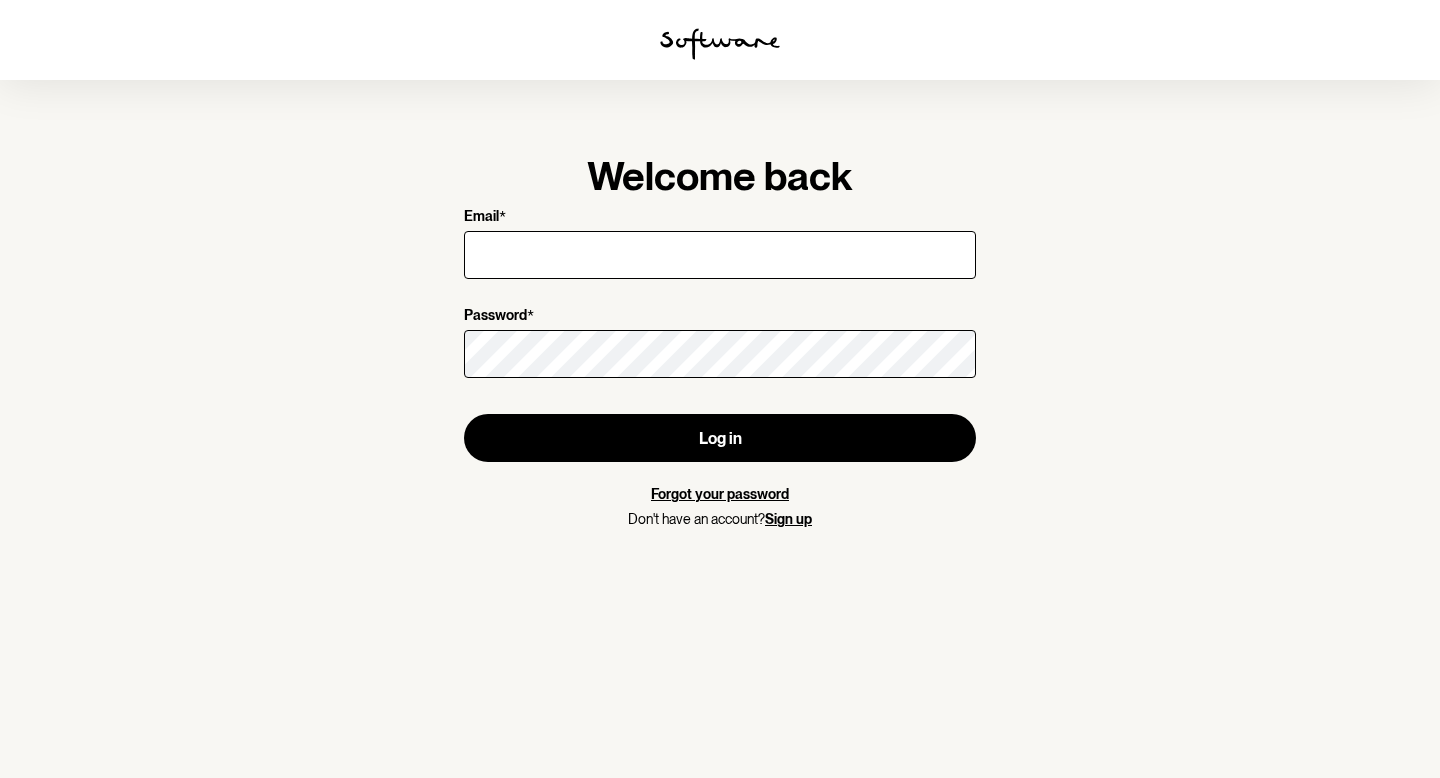 scroll, scrollTop: 0, scrollLeft: 0, axis: both 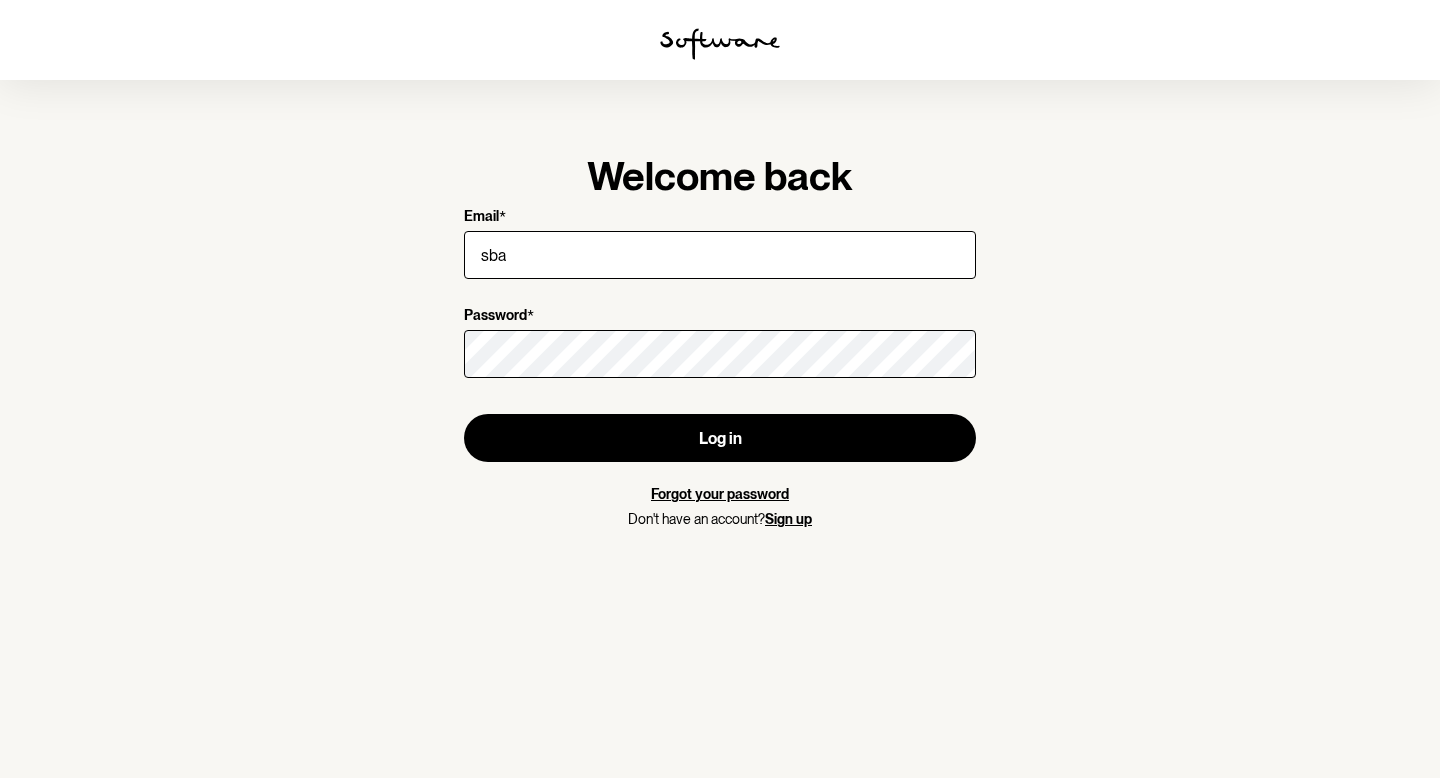 type on "[EMAIL]" 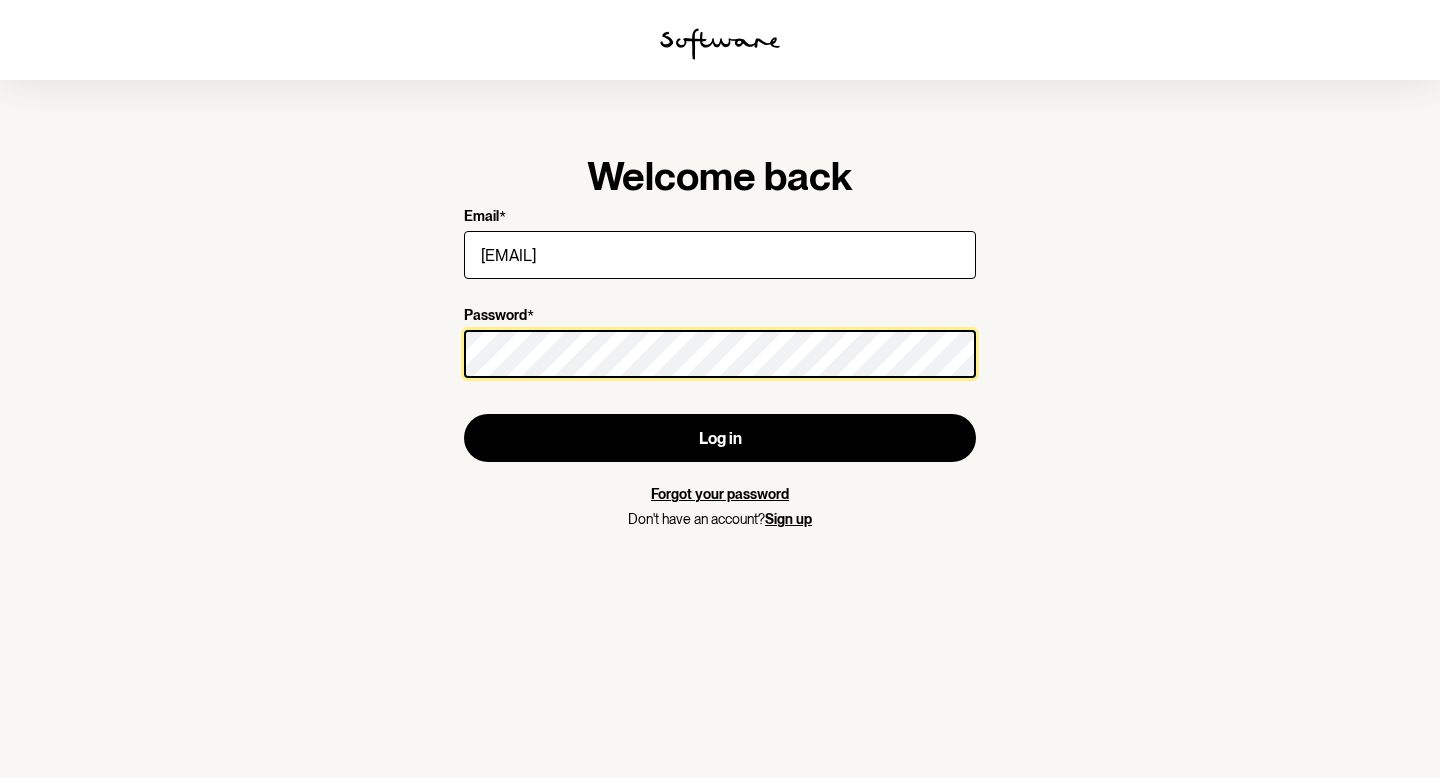 click on "Log in" at bounding box center [720, 438] 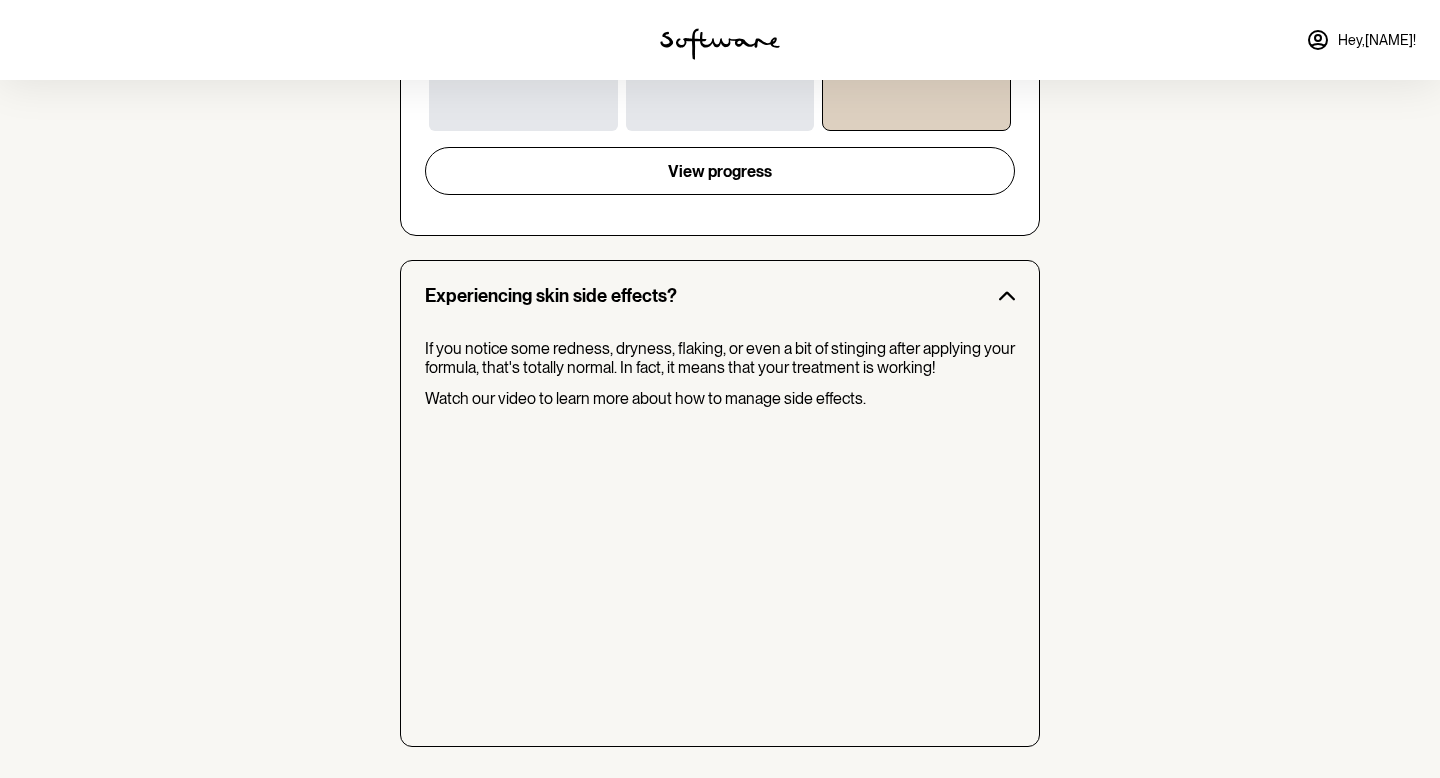 scroll, scrollTop: 0, scrollLeft: 0, axis: both 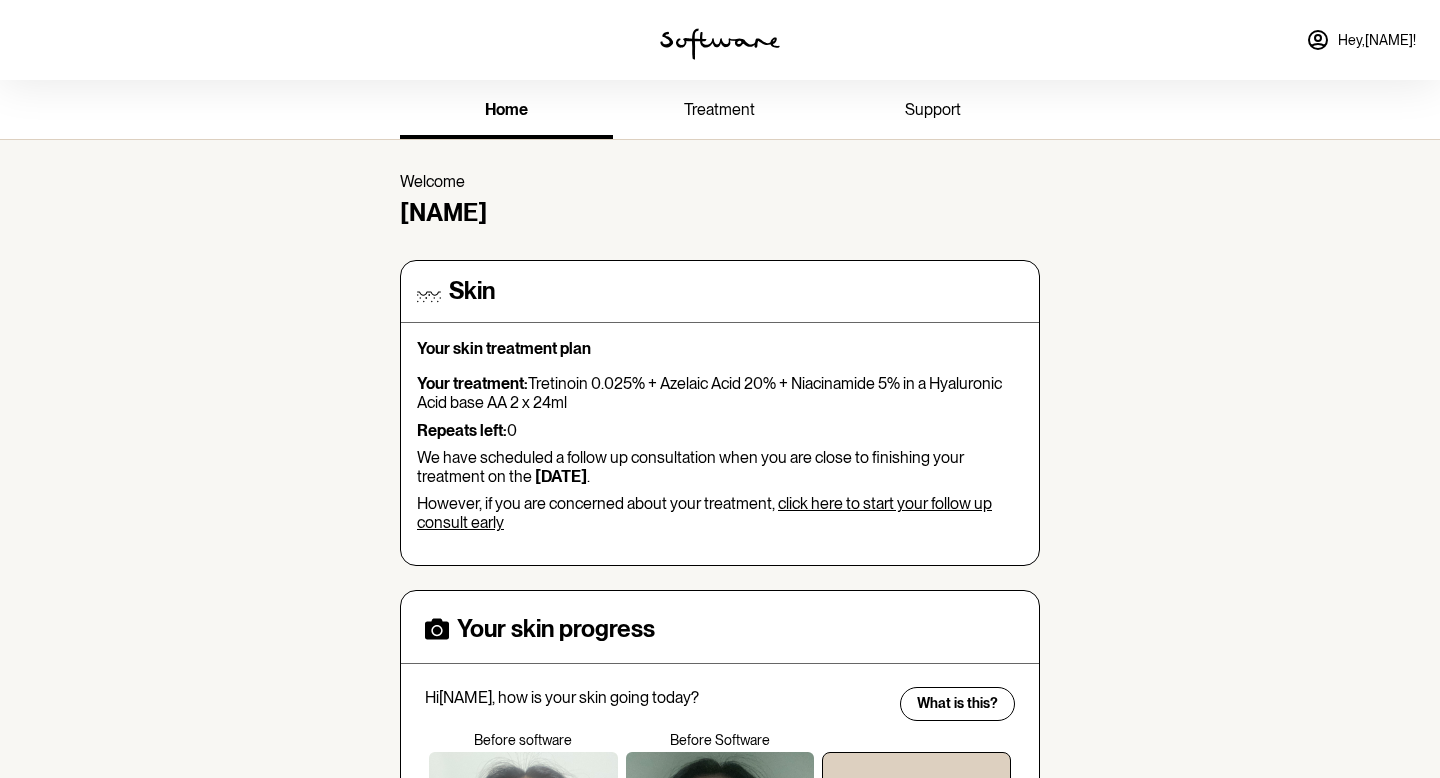 click on "click here to start your follow up consult early" at bounding box center (704, 513) 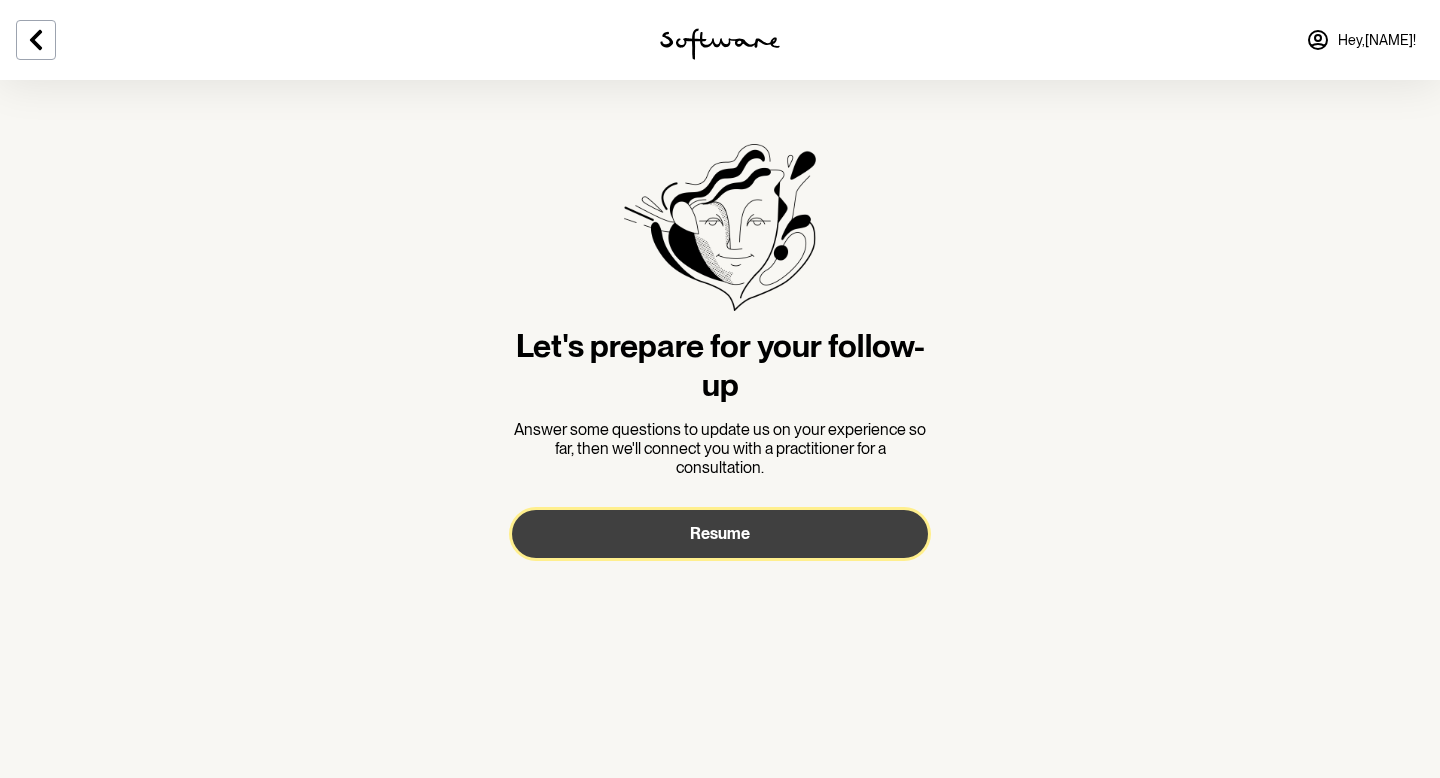 click on "Resume" at bounding box center [720, 534] 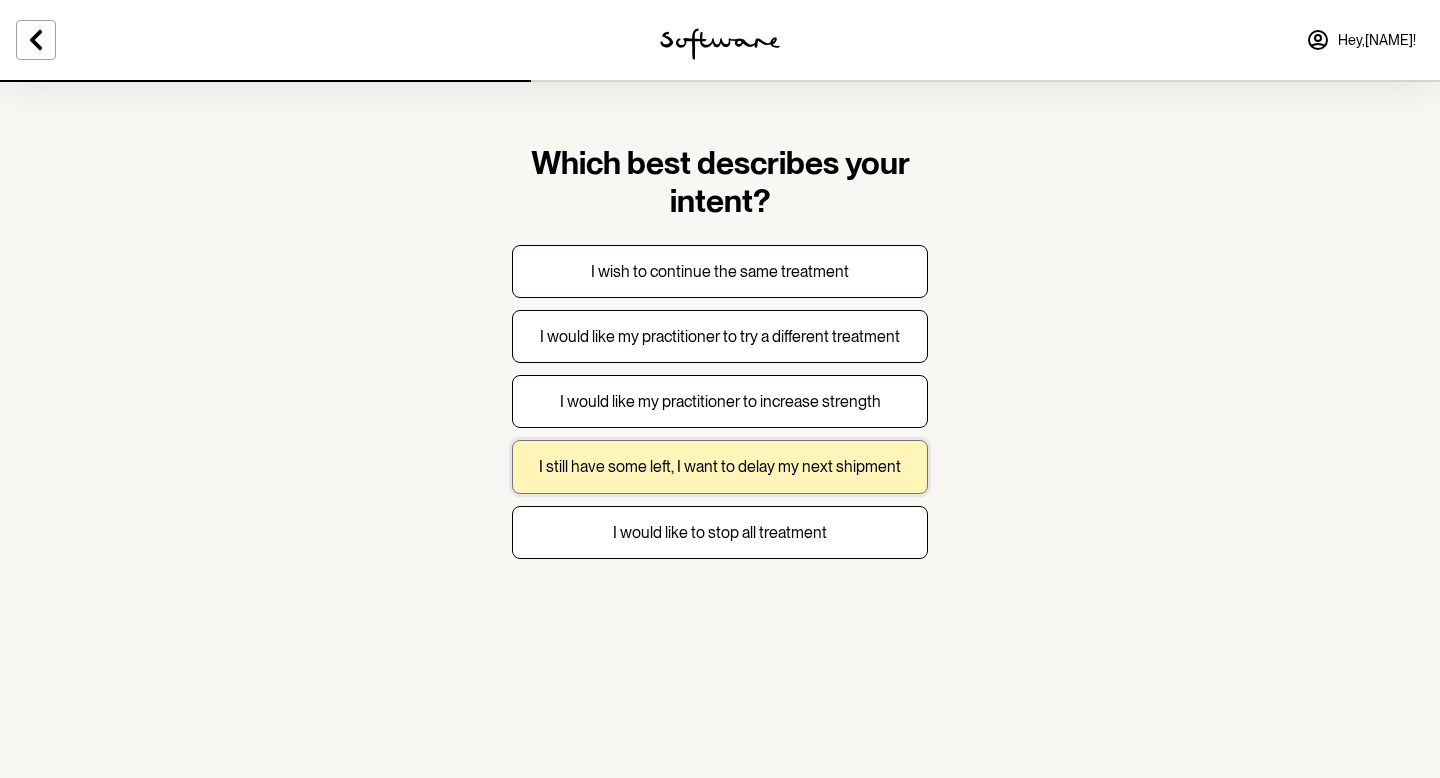 click on "I still have some left, I want to delay my next shipment" at bounding box center [720, 466] 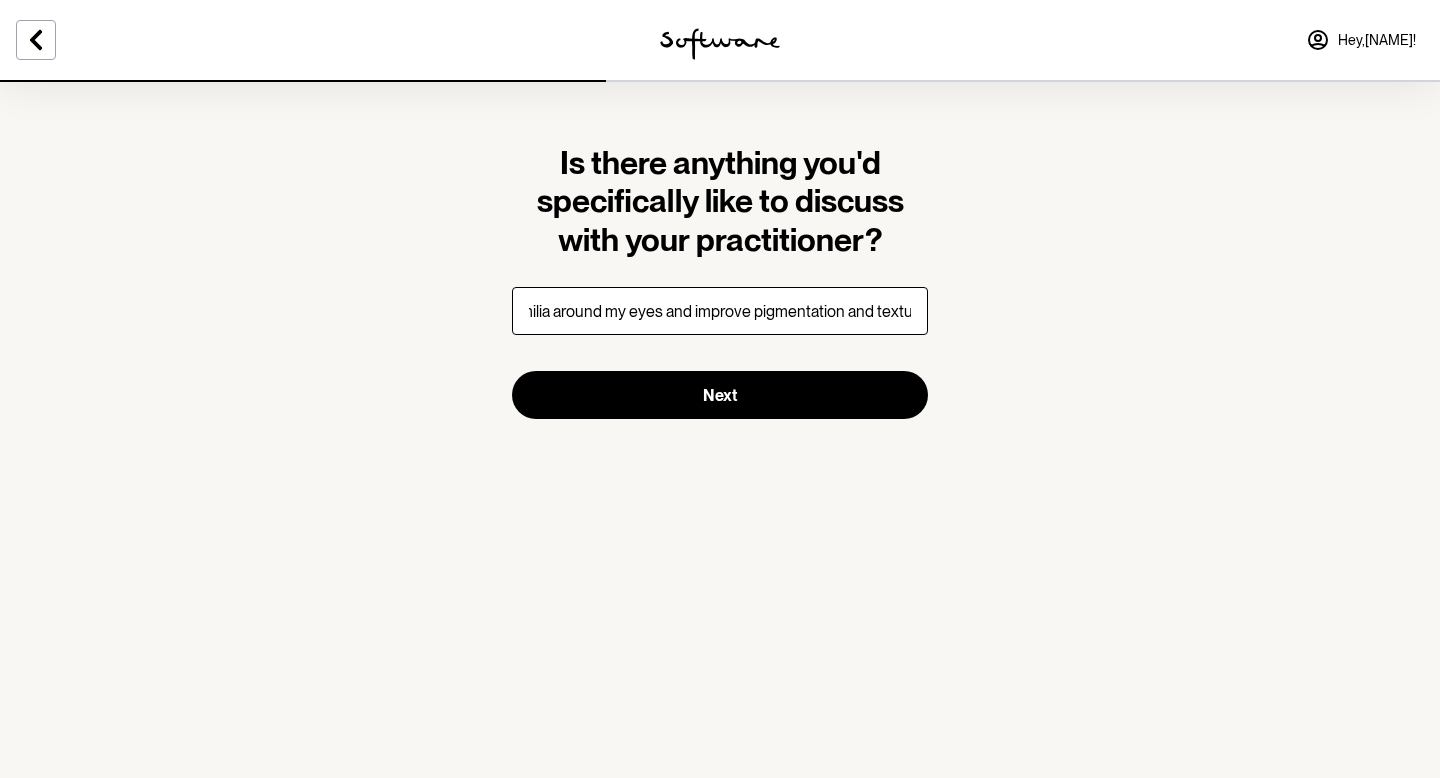 scroll, scrollTop: 0, scrollLeft: 391, axis: horizontal 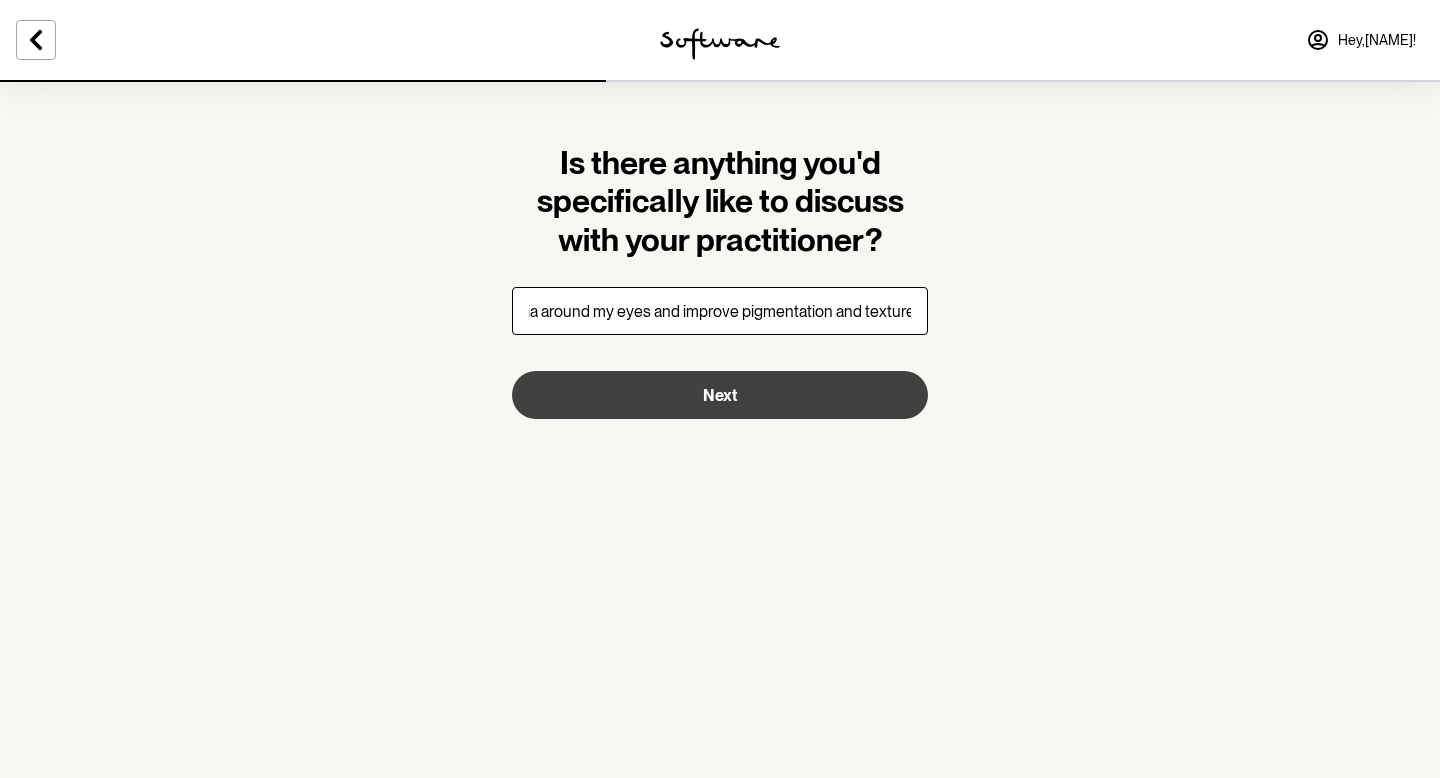 type on "acne has improved tremendously, i want to reduce my milia around my eyes and improve pigmentation and texture" 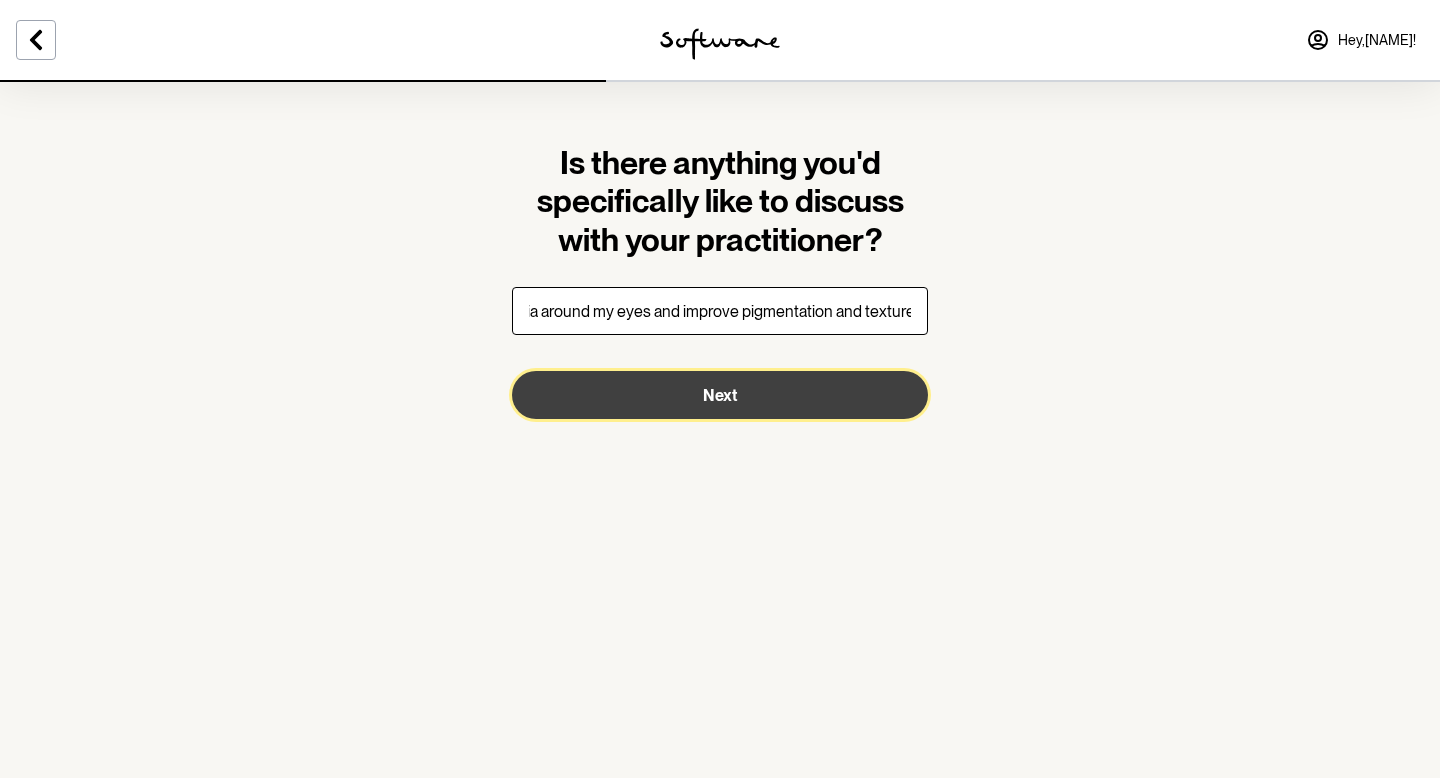 click on "Next" at bounding box center [720, 395] 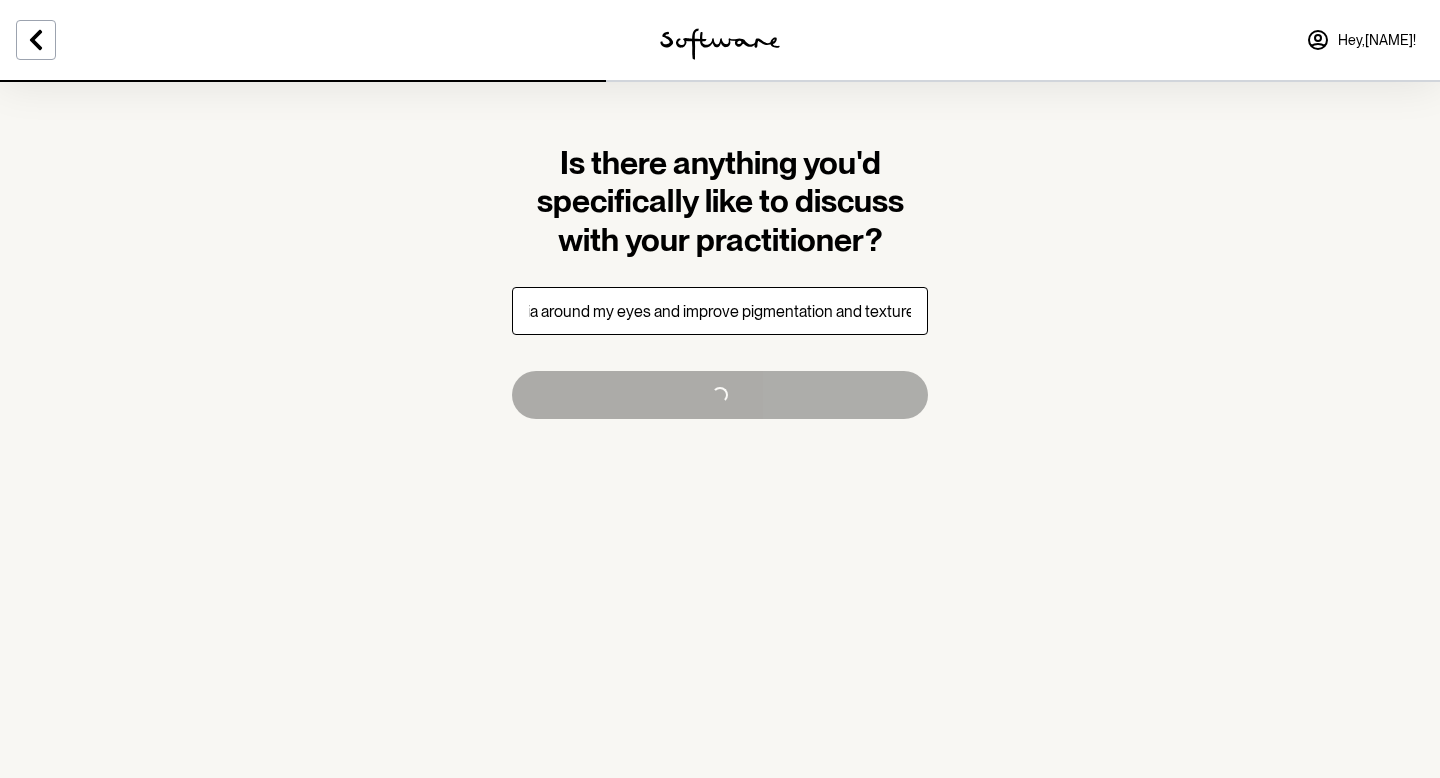 scroll, scrollTop: 0, scrollLeft: 0, axis: both 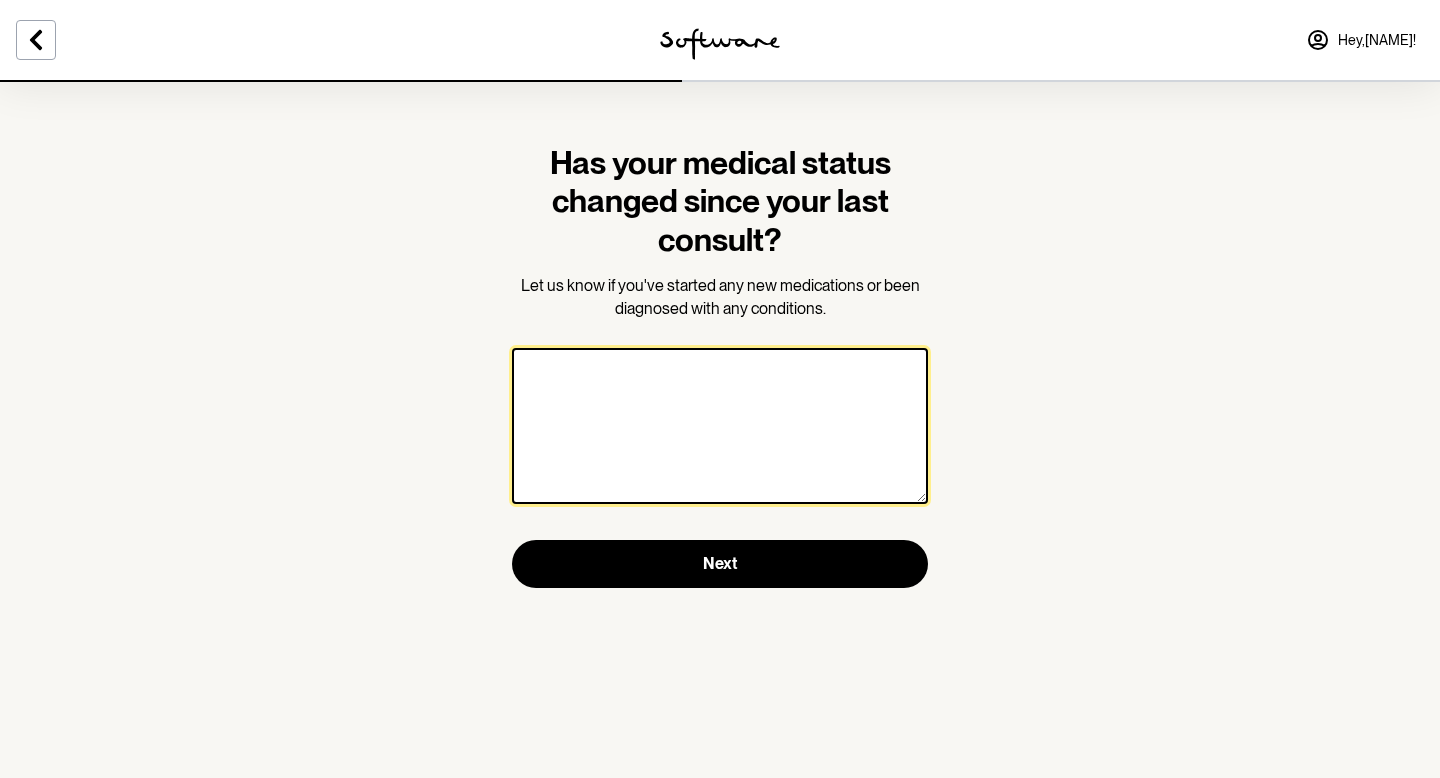 click at bounding box center [720, 426] 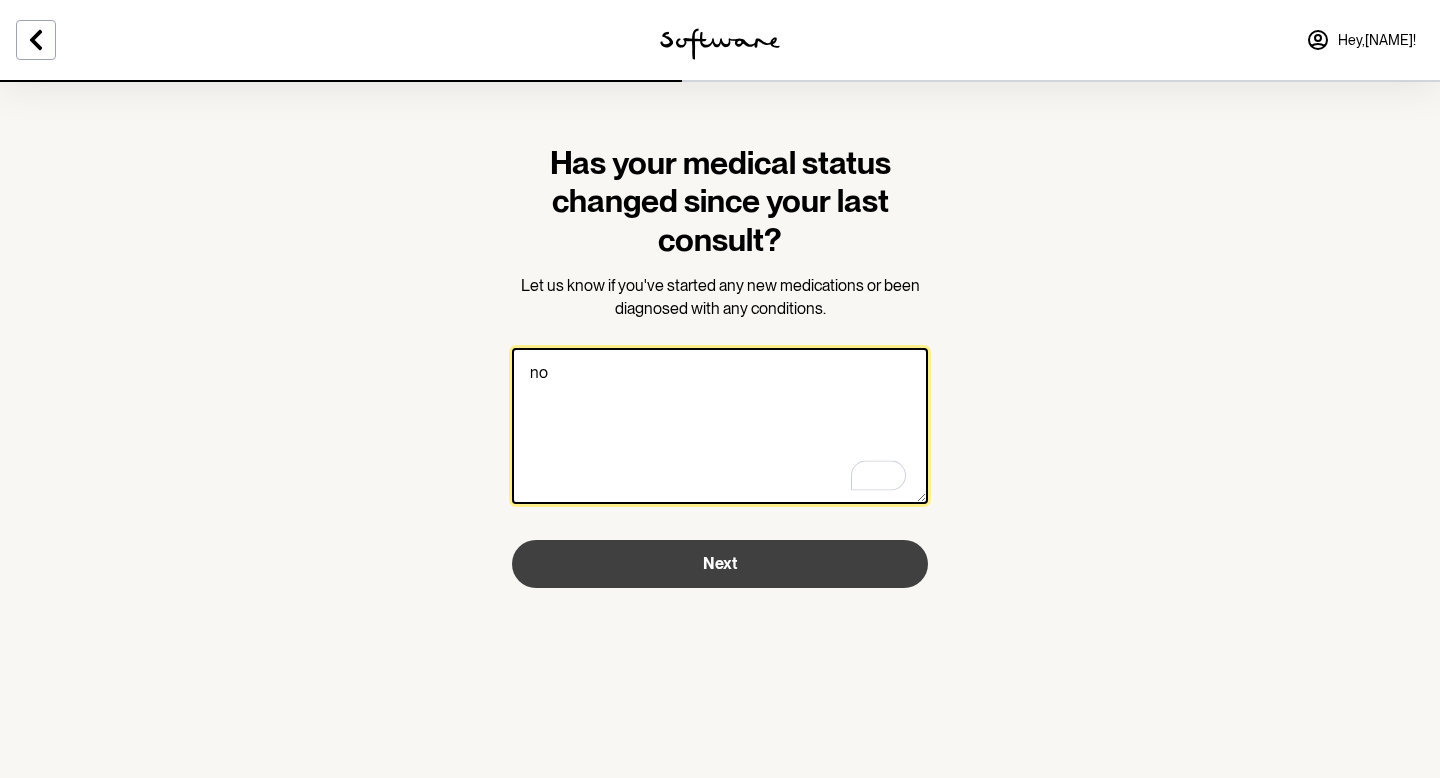 type on "no" 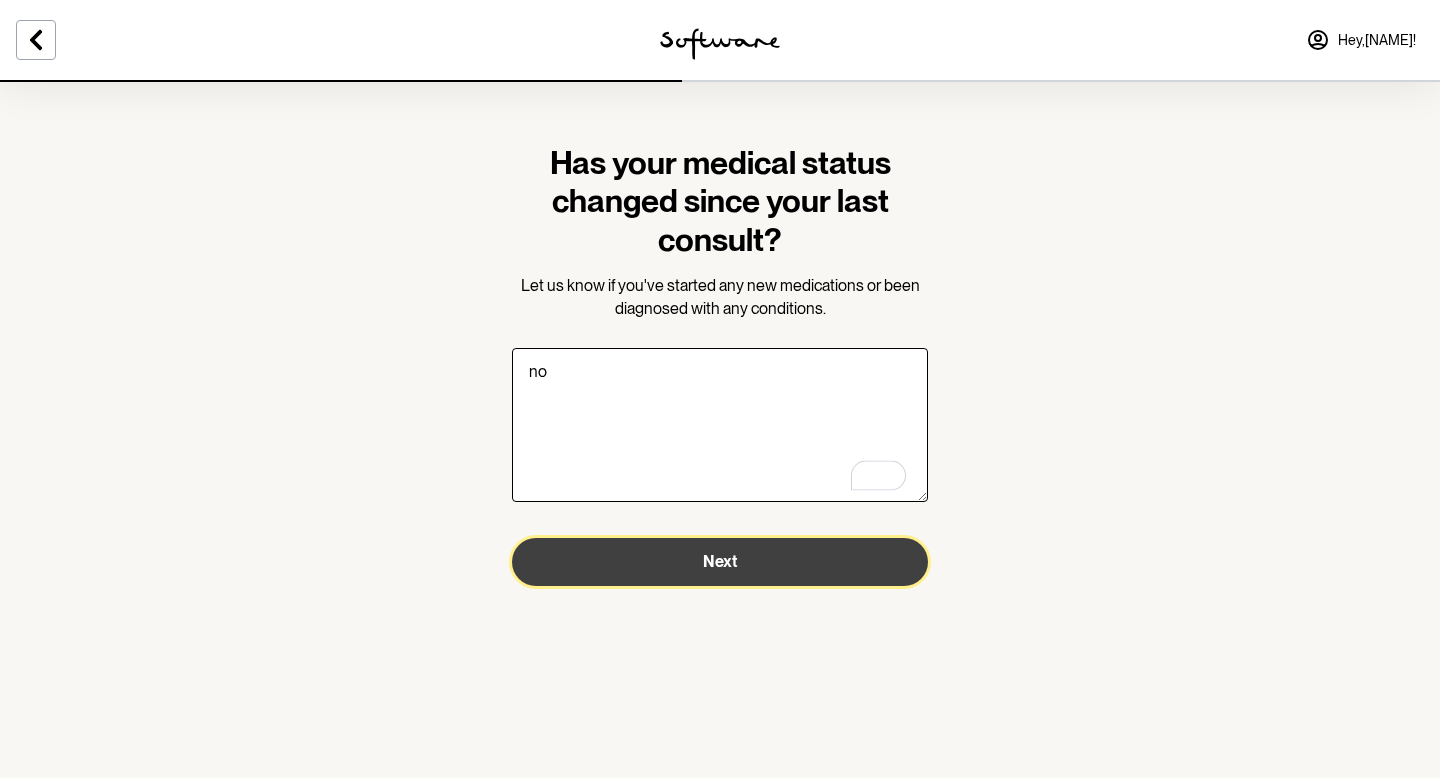 click on "Next" at bounding box center [720, 562] 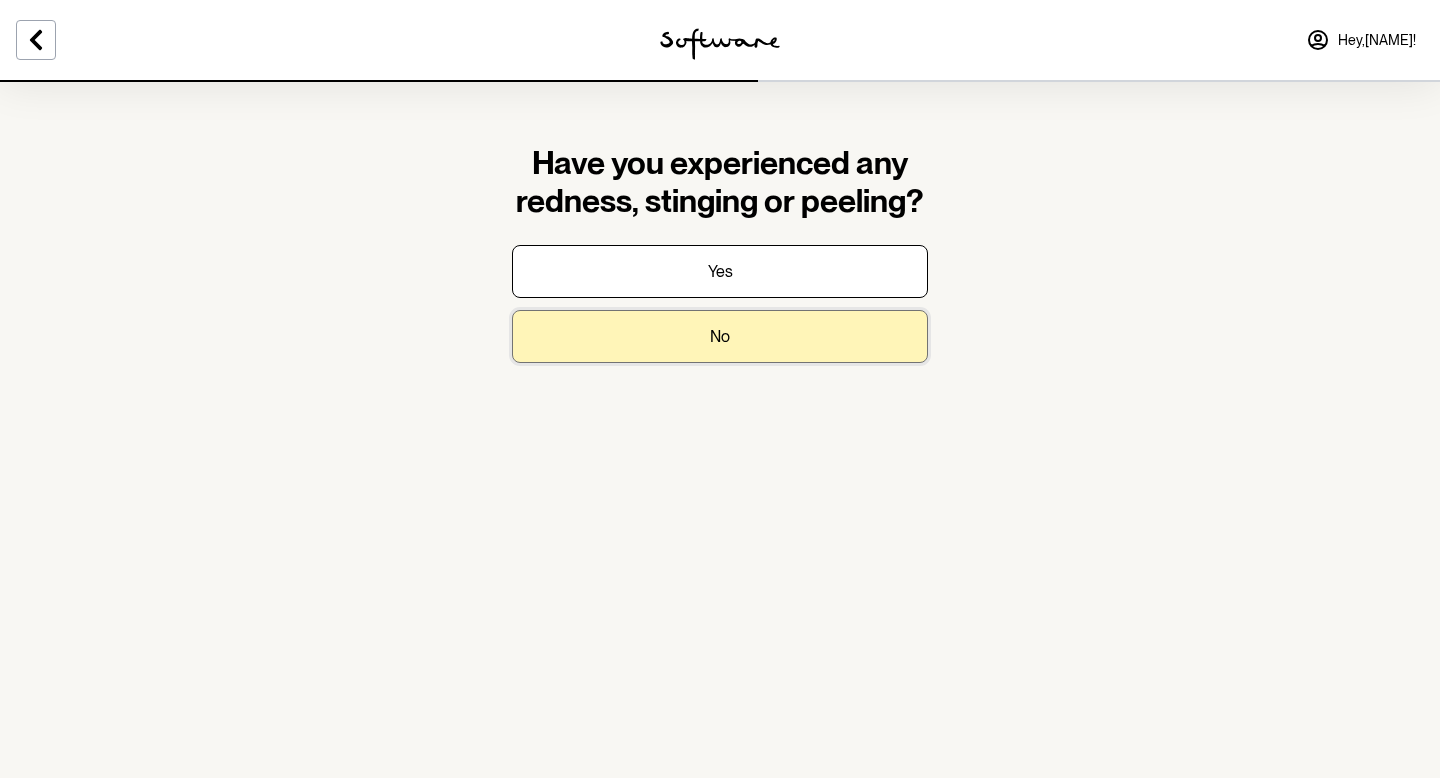 click on "No" at bounding box center [720, 336] 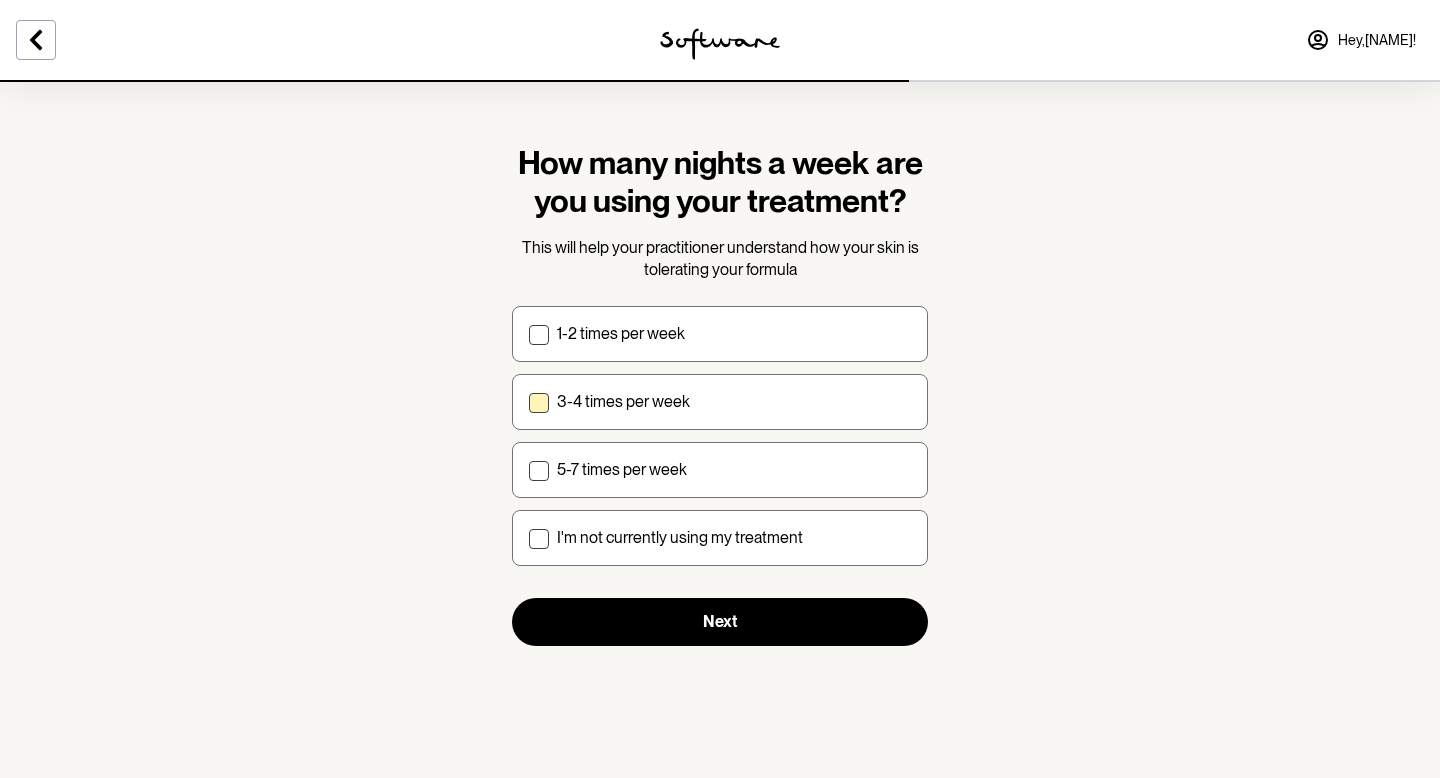 click on "3-4 times per week" at bounding box center (734, 401) 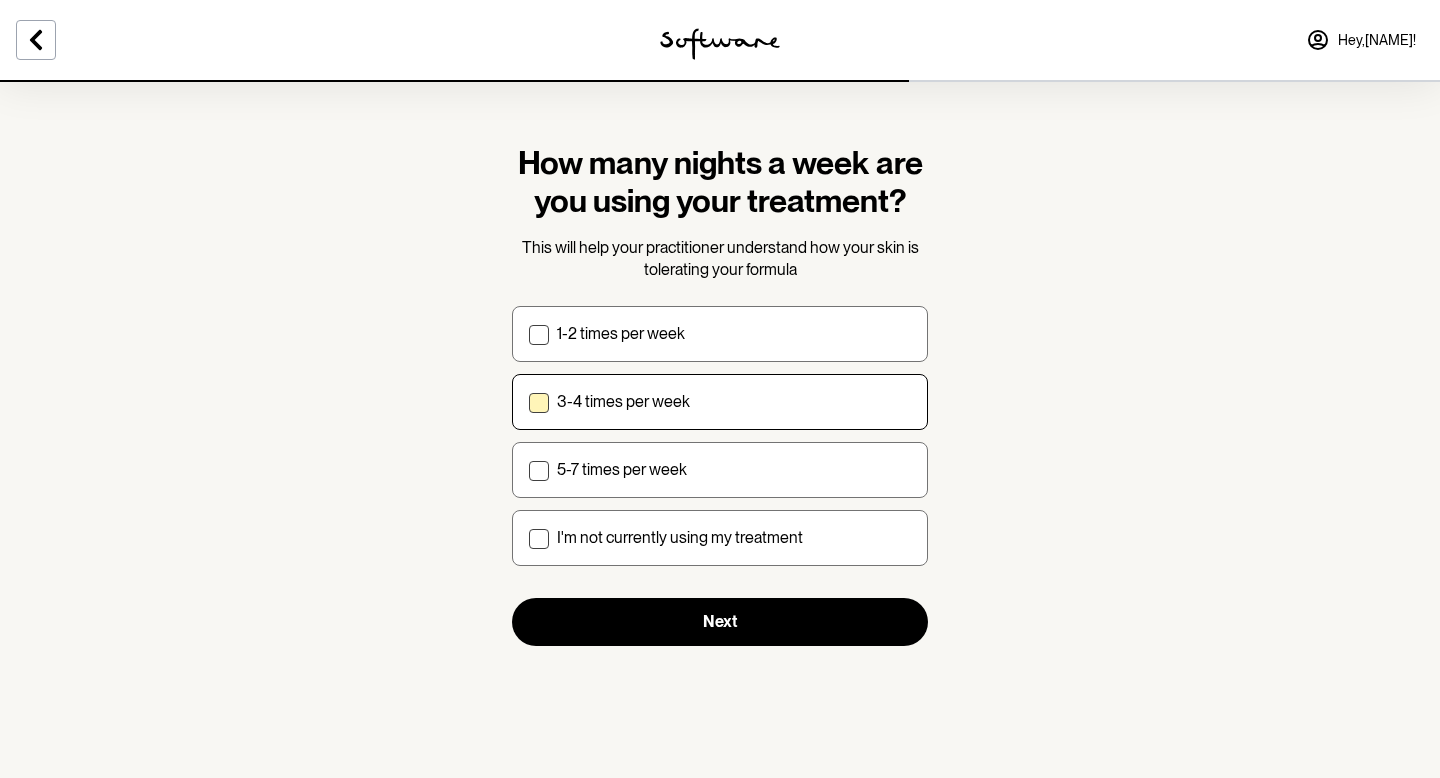 click on "3-4 times per week" at bounding box center [528, 401] 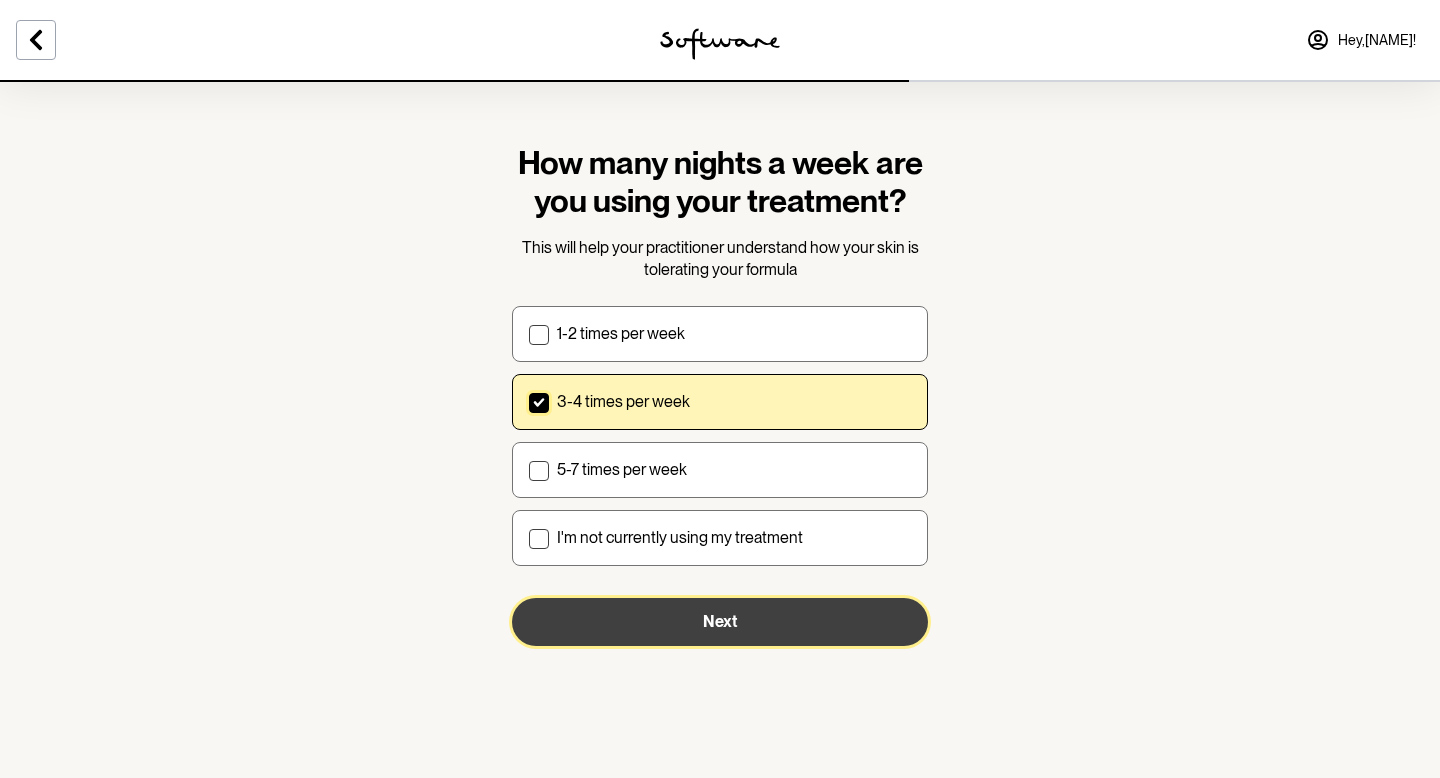 click on "Next" at bounding box center (720, 622) 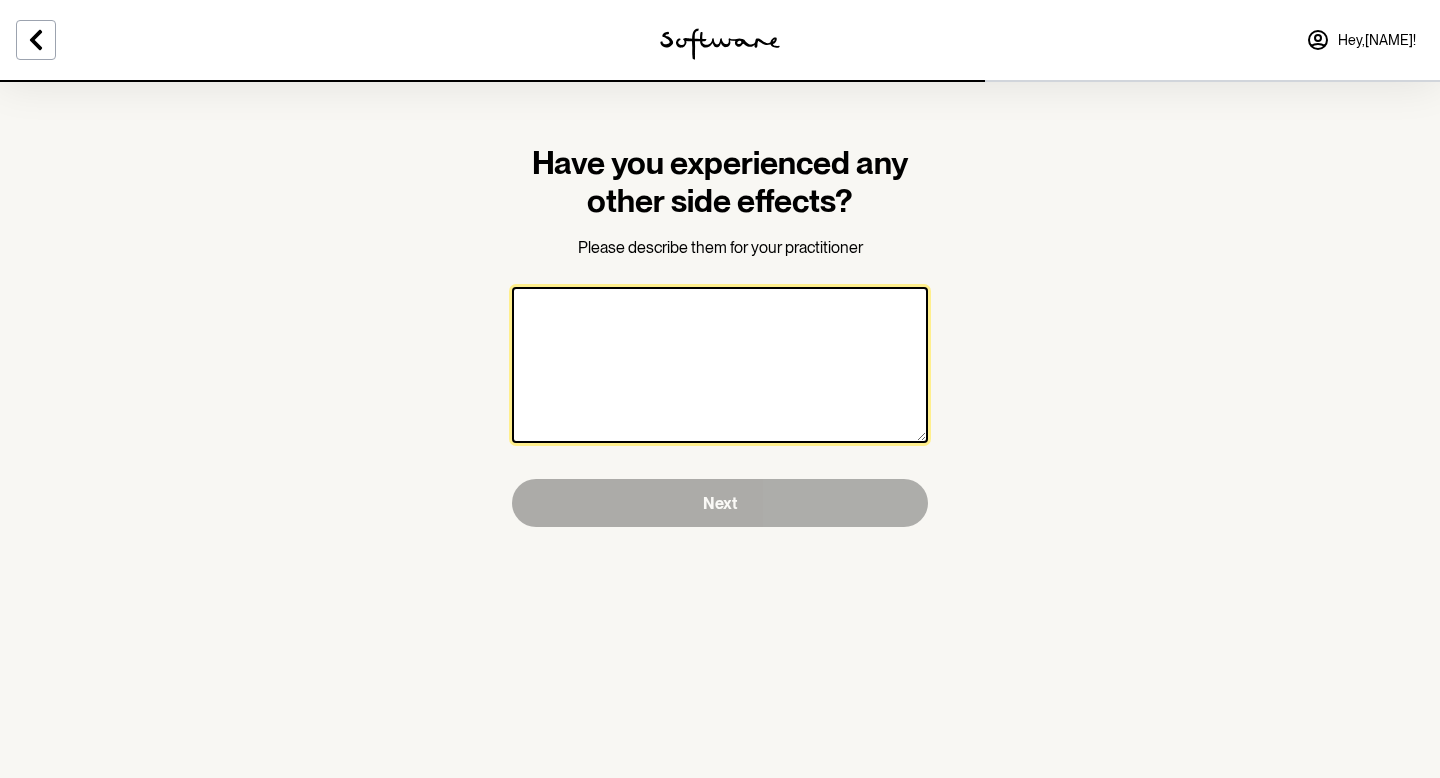 click at bounding box center (720, 365) 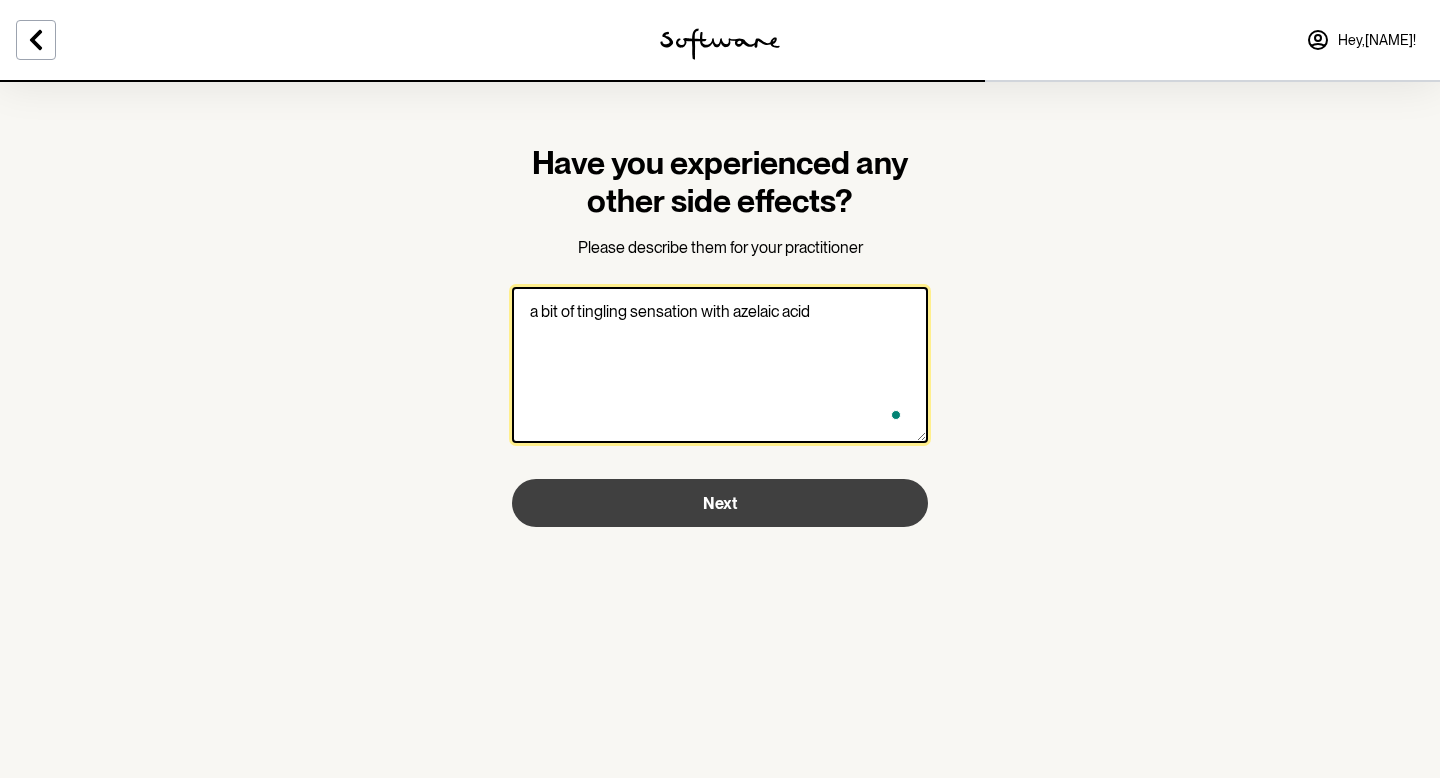 type on "a bit of tingling sensation with azelaic acid" 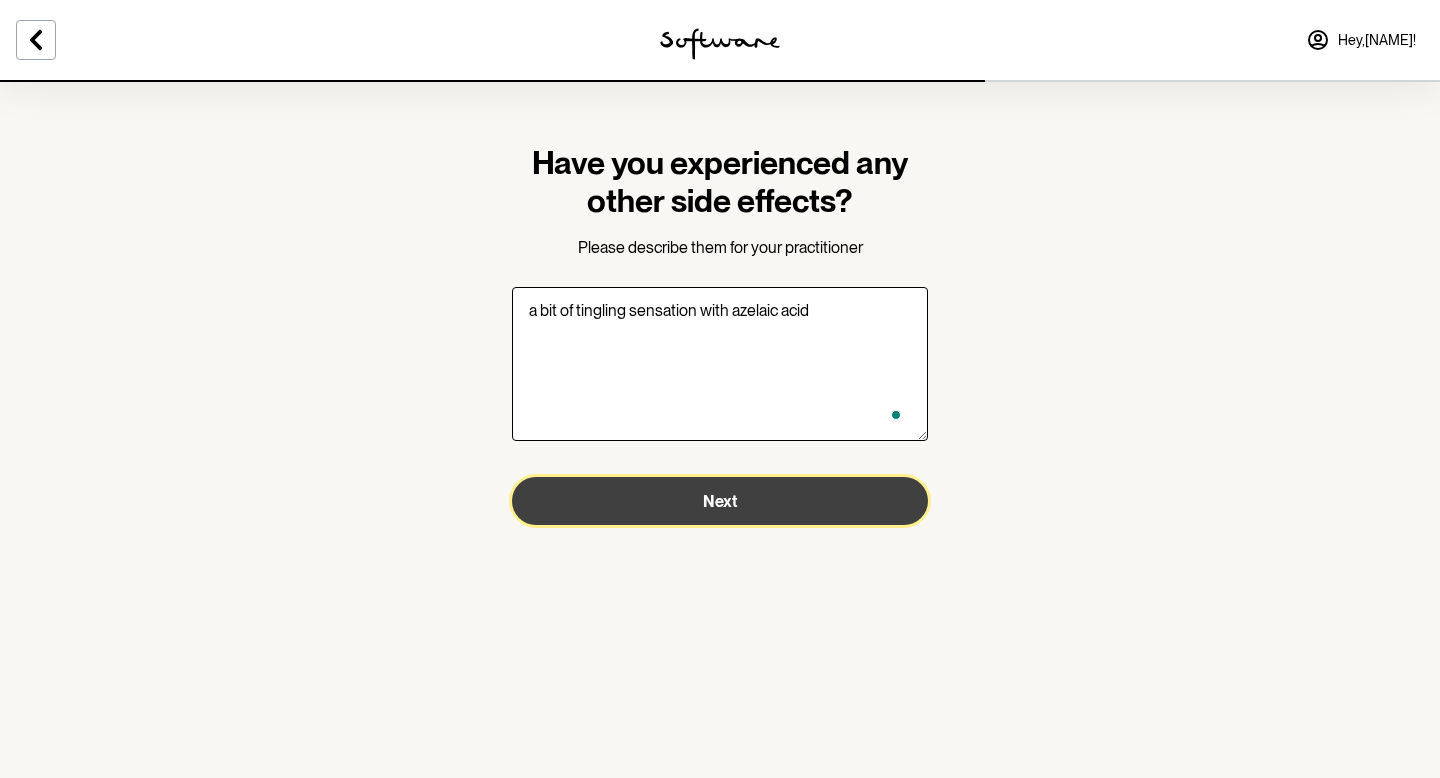 click on "Next" at bounding box center [720, 501] 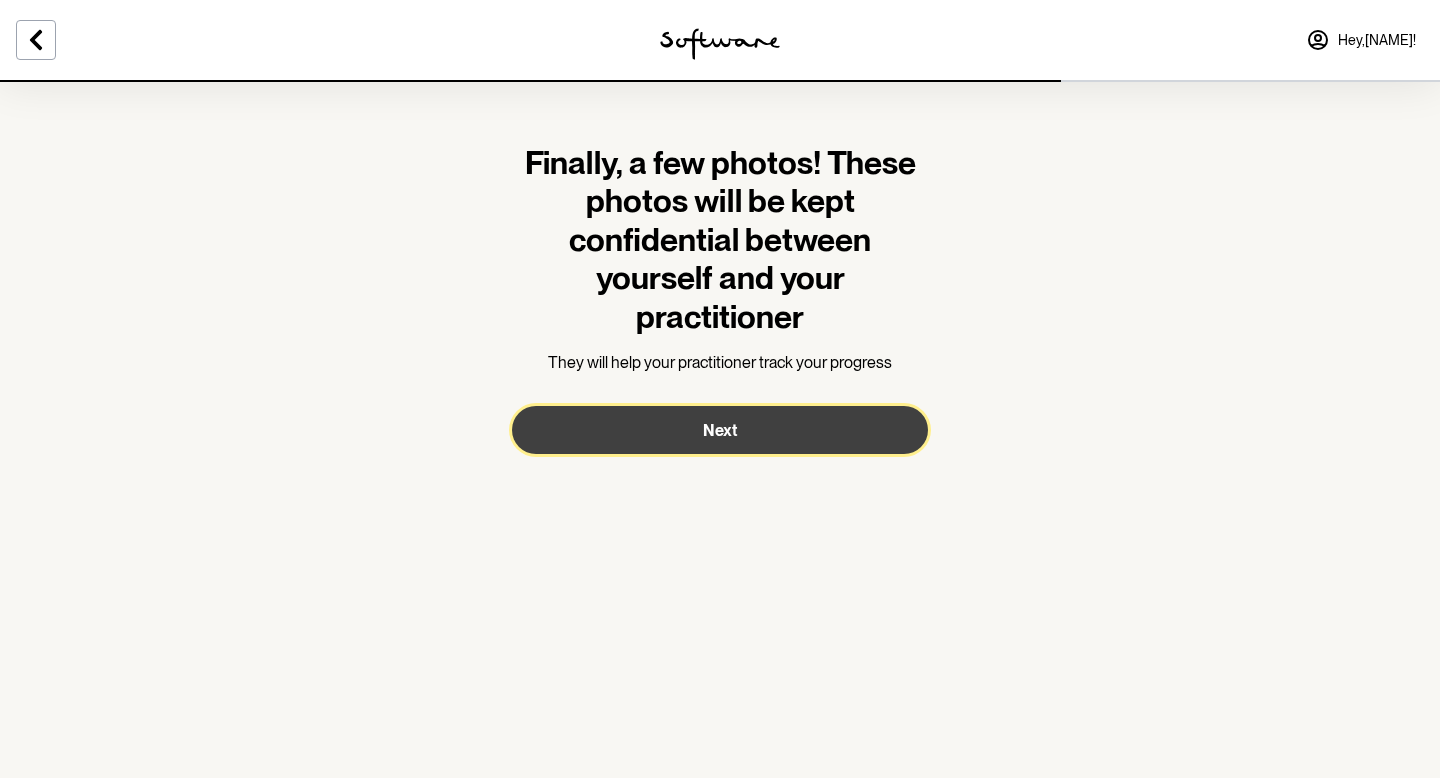 click on "Next" at bounding box center (720, 430) 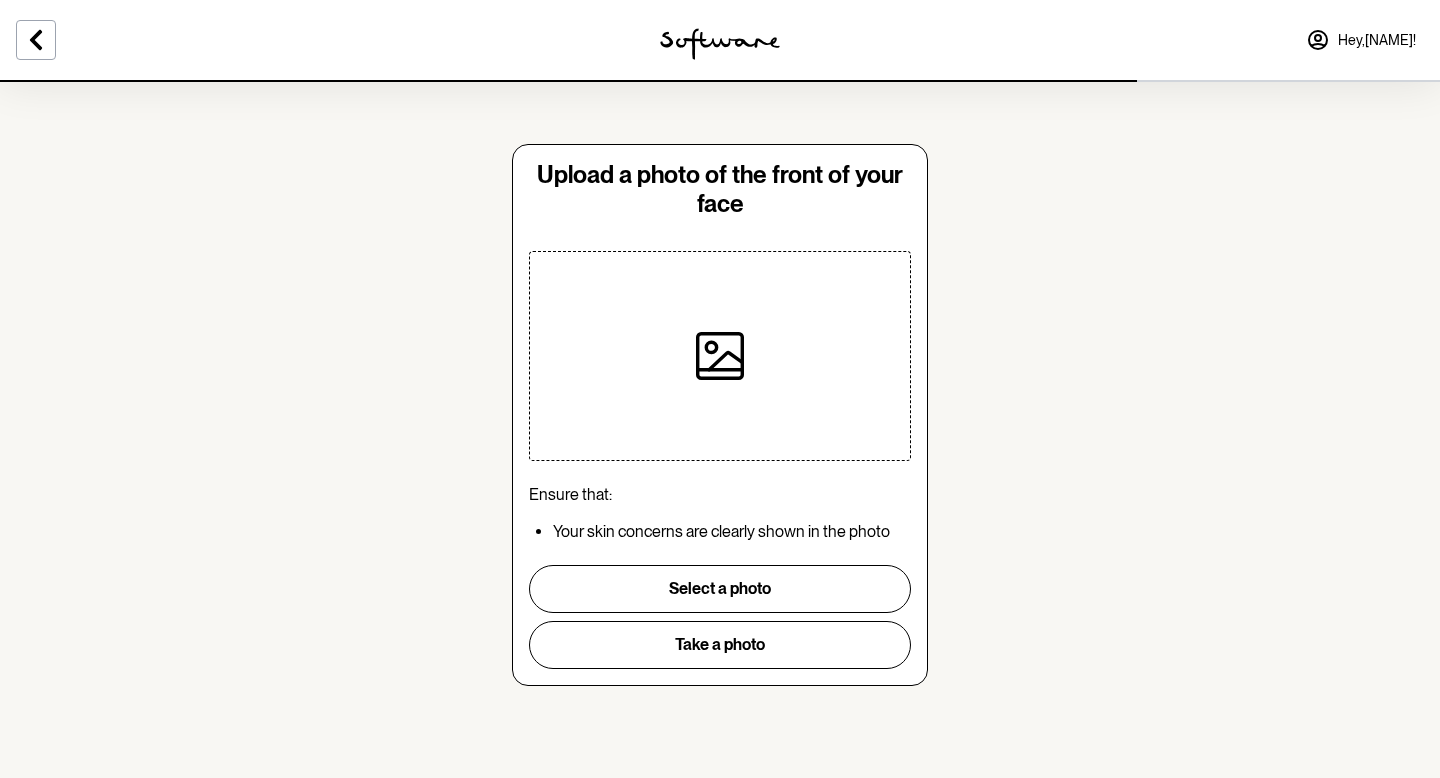 click 